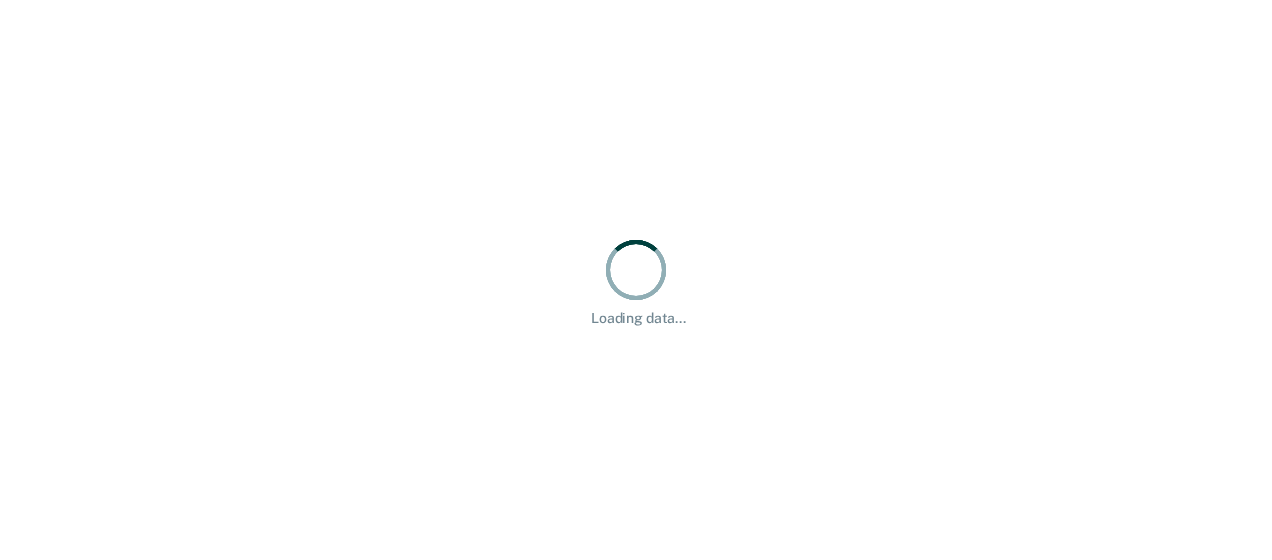 scroll, scrollTop: 0, scrollLeft: 0, axis: both 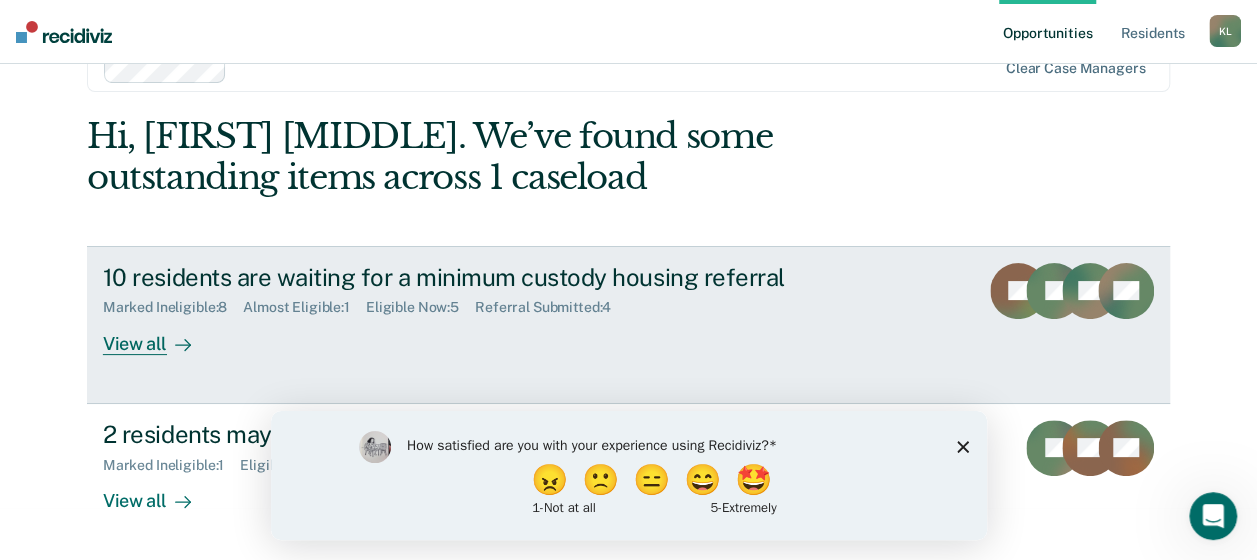 click on "View all" at bounding box center [159, 335] 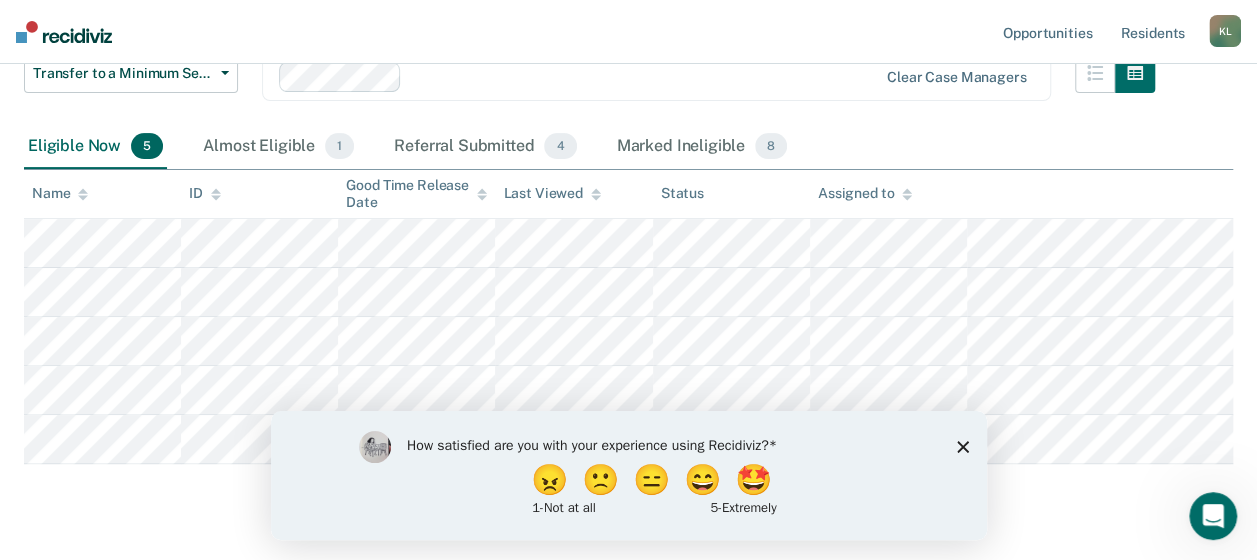 scroll, scrollTop: 200, scrollLeft: 0, axis: vertical 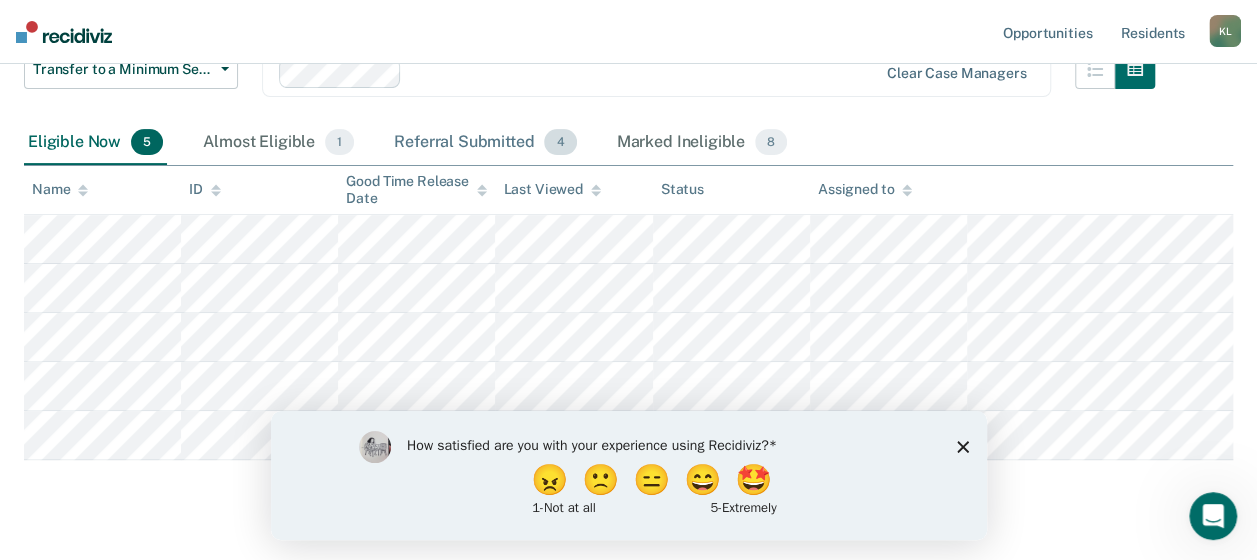 click on "Referral Submitted 4" at bounding box center (485, 143) 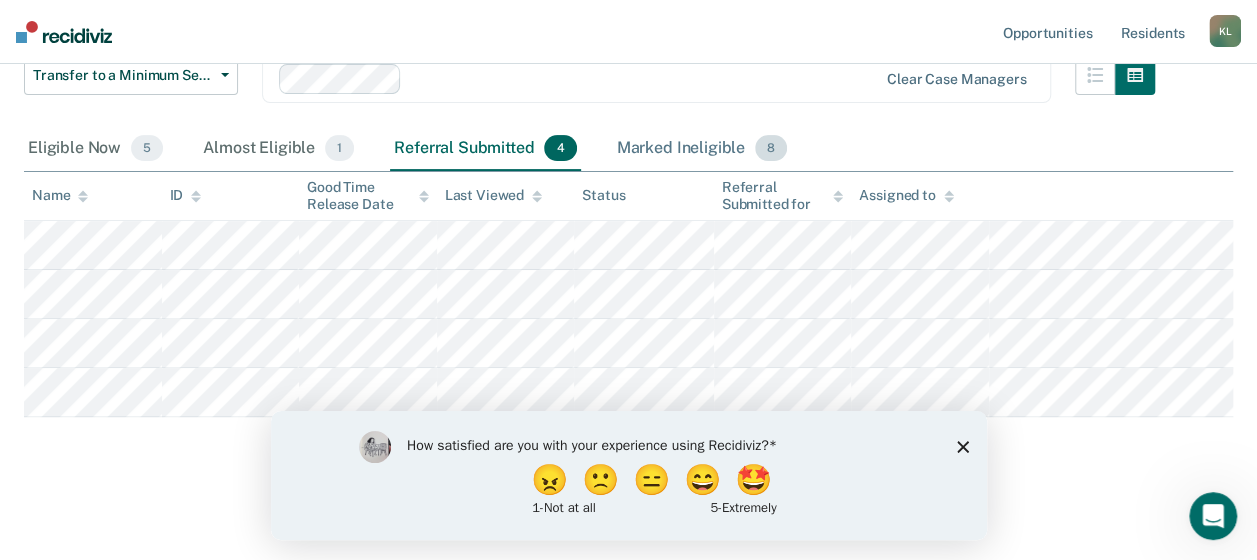 click on "Marked Ineligible 8" at bounding box center (702, 149) 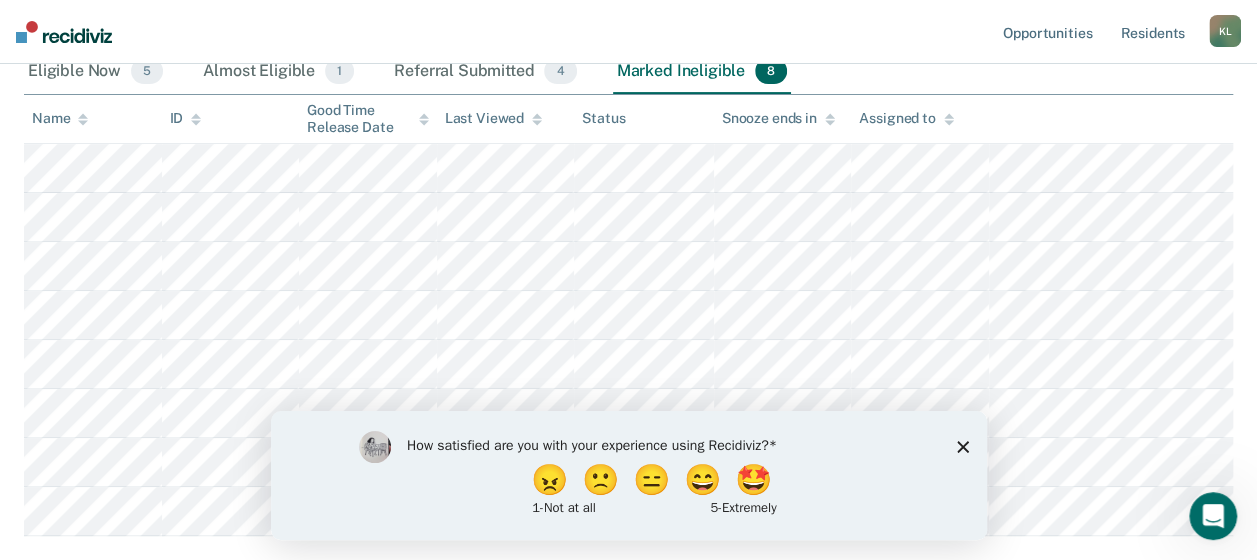 scroll, scrollTop: 300, scrollLeft: 0, axis: vertical 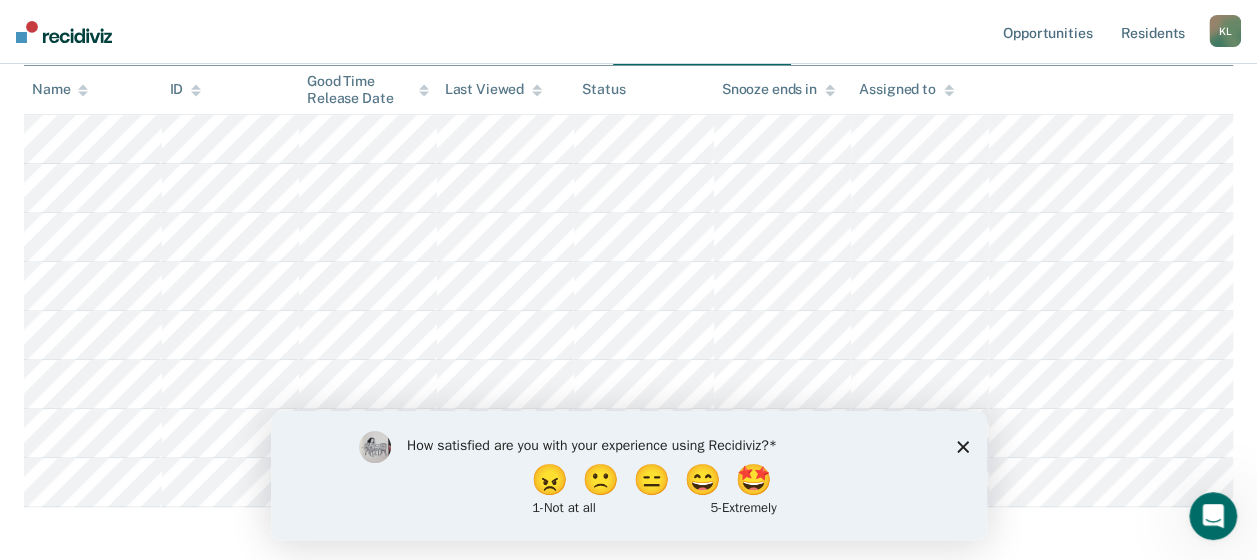click 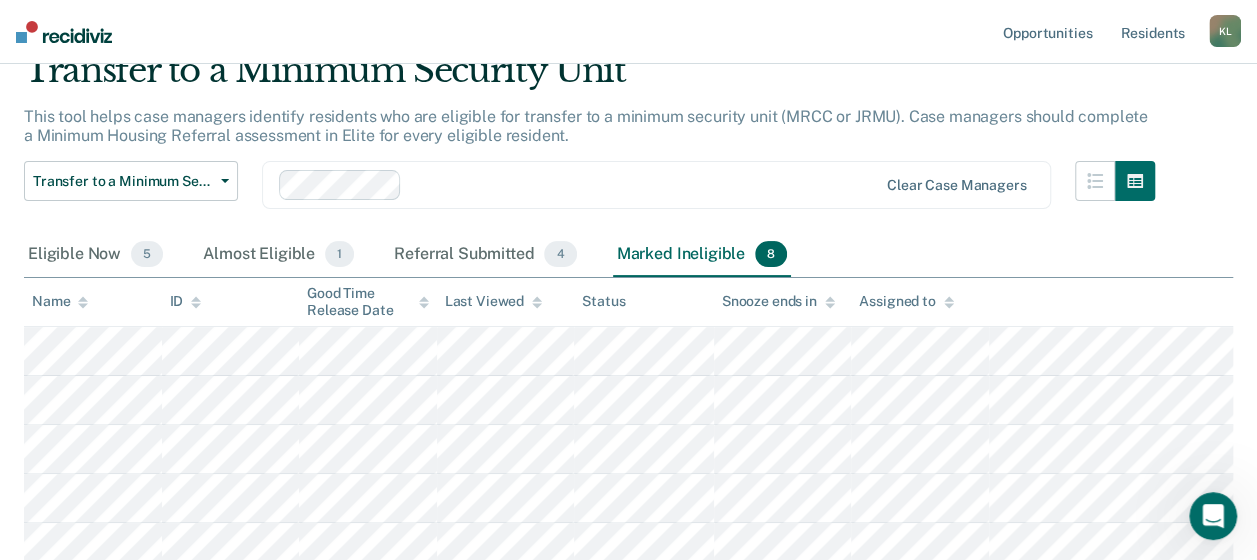 scroll, scrollTop: 0, scrollLeft: 0, axis: both 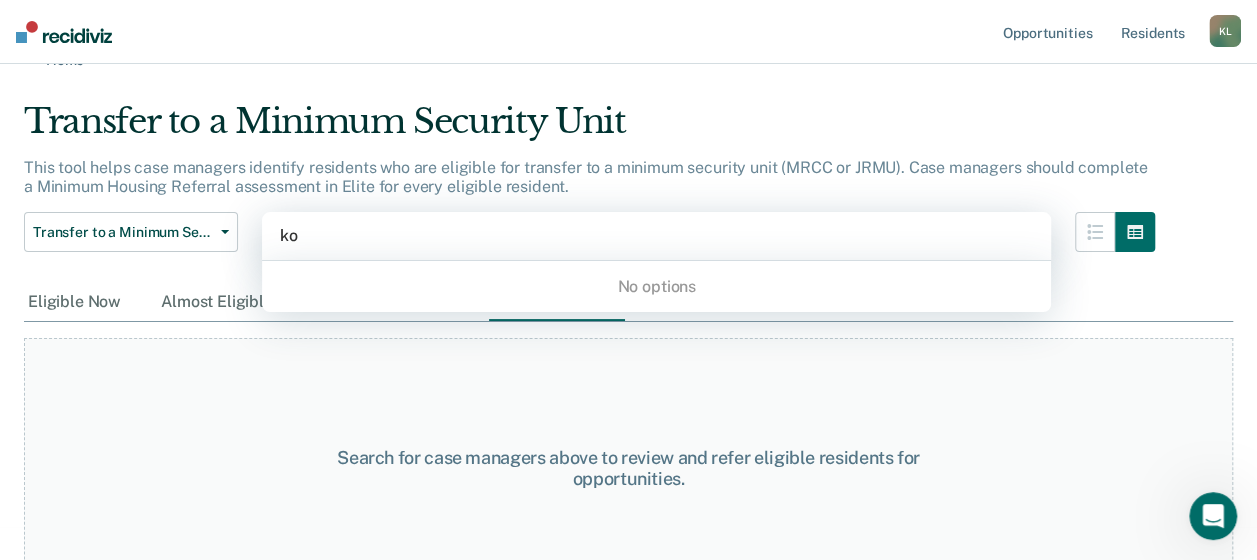 type on "k" 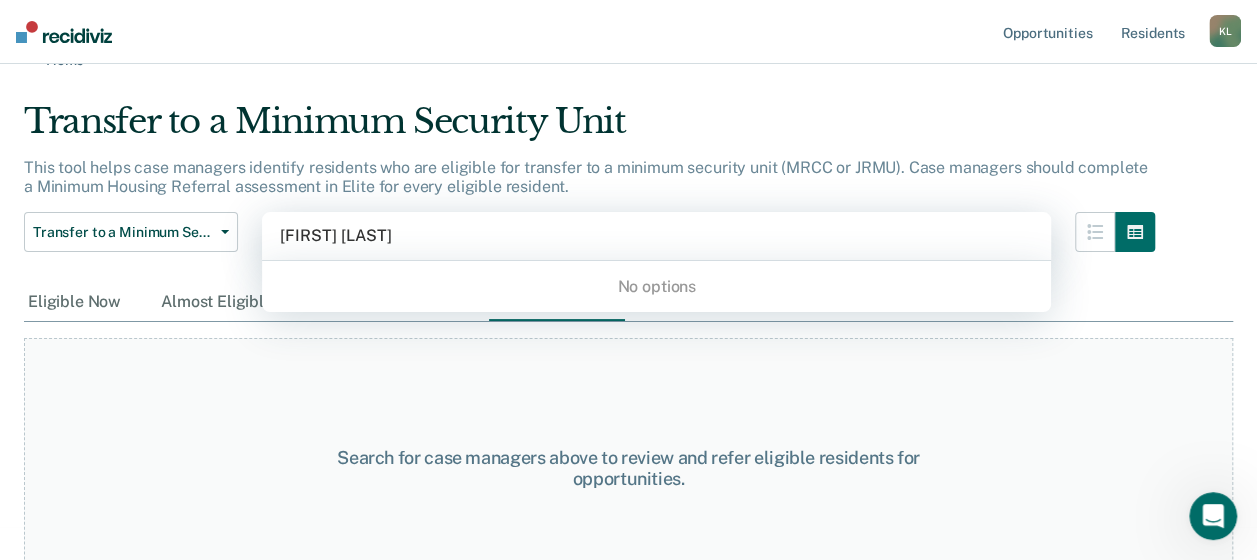 type on "[FIRST] [LAST]" 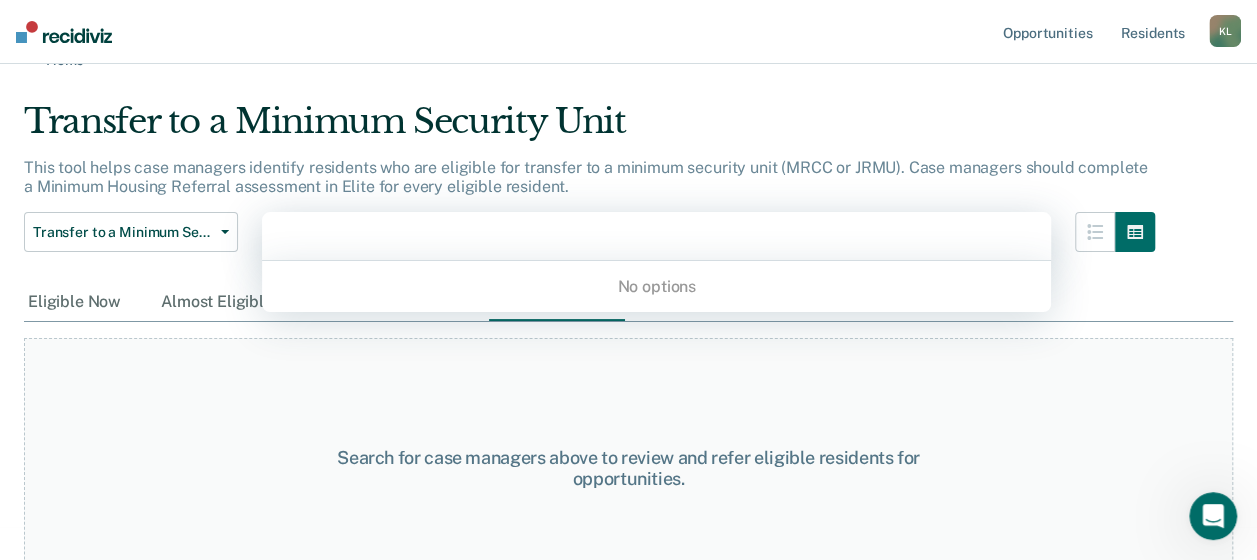 click on "Search for case managers above to review and refer eligible residents for opportunities." at bounding box center [628, 460] 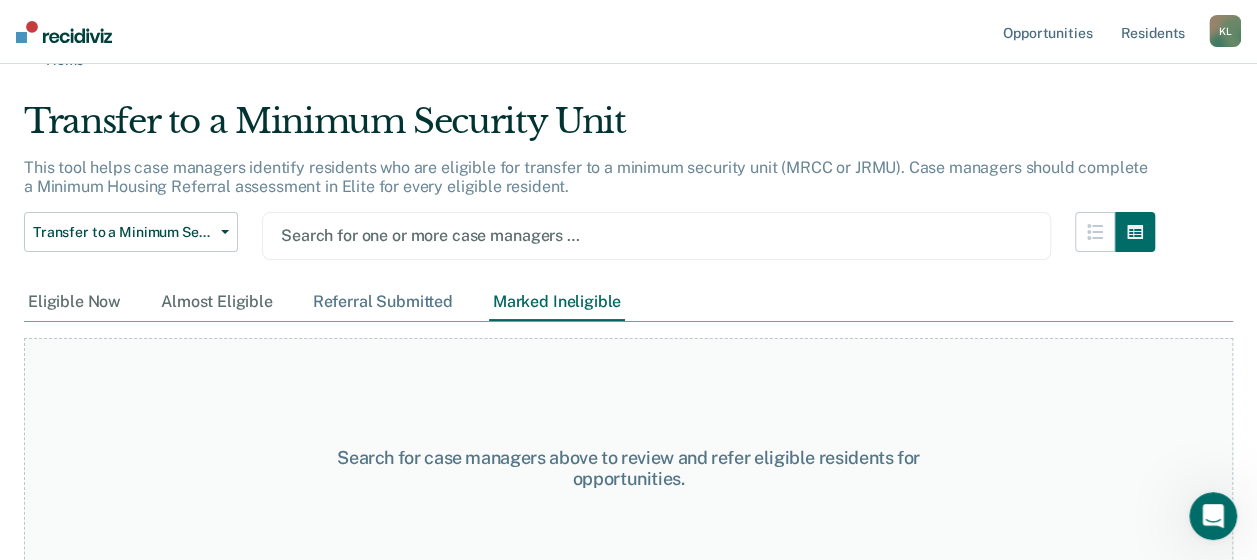 click on "Referral Submitted" at bounding box center [383, 302] 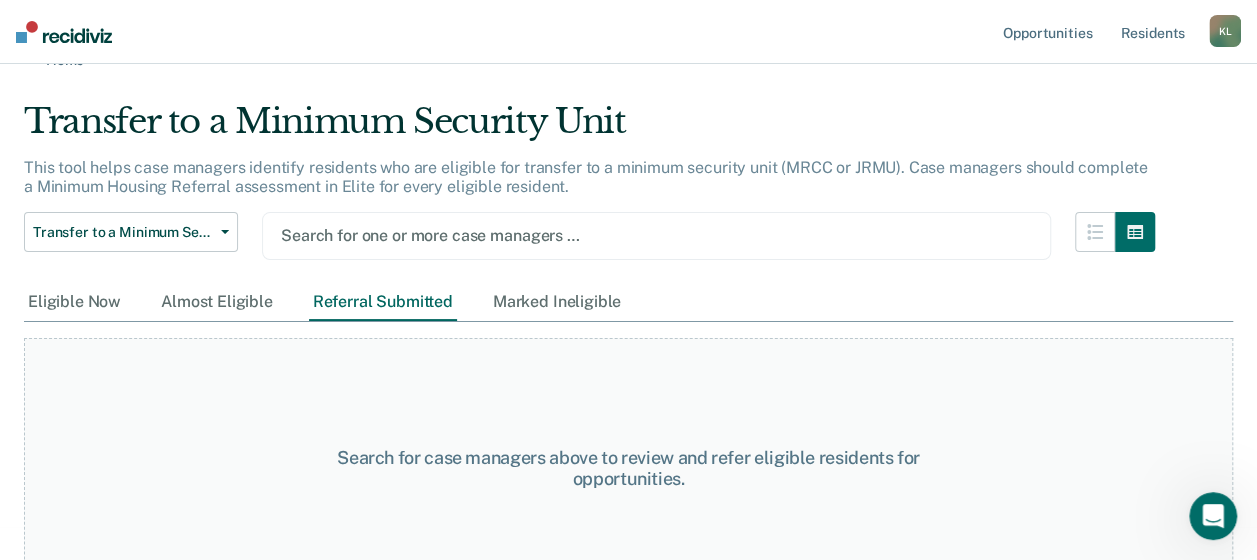click on "Referral Submitted" at bounding box center (383, 302) 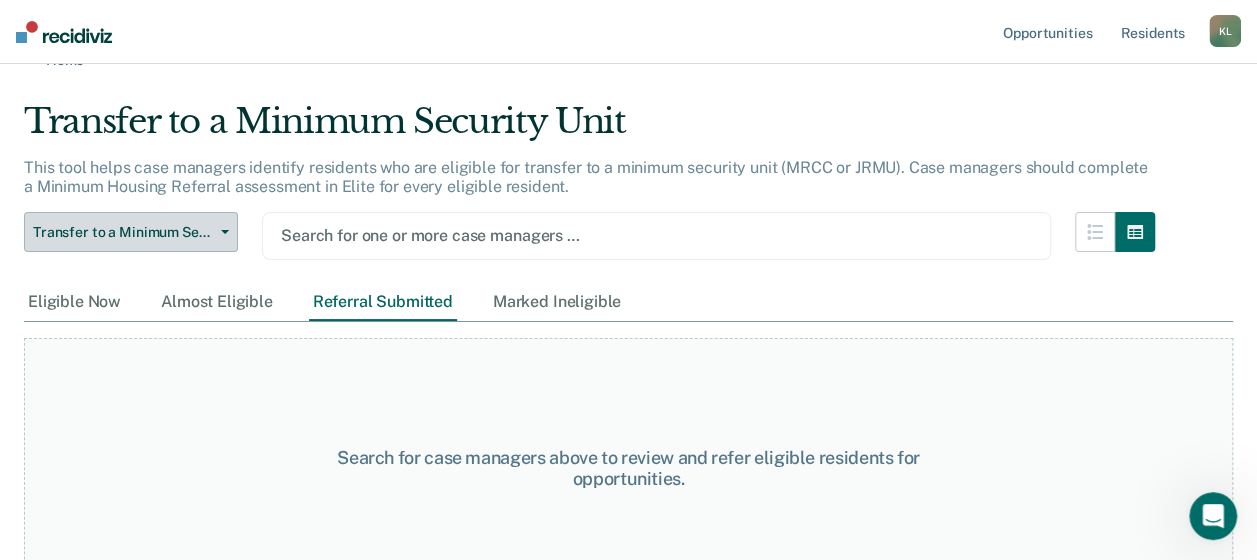 click 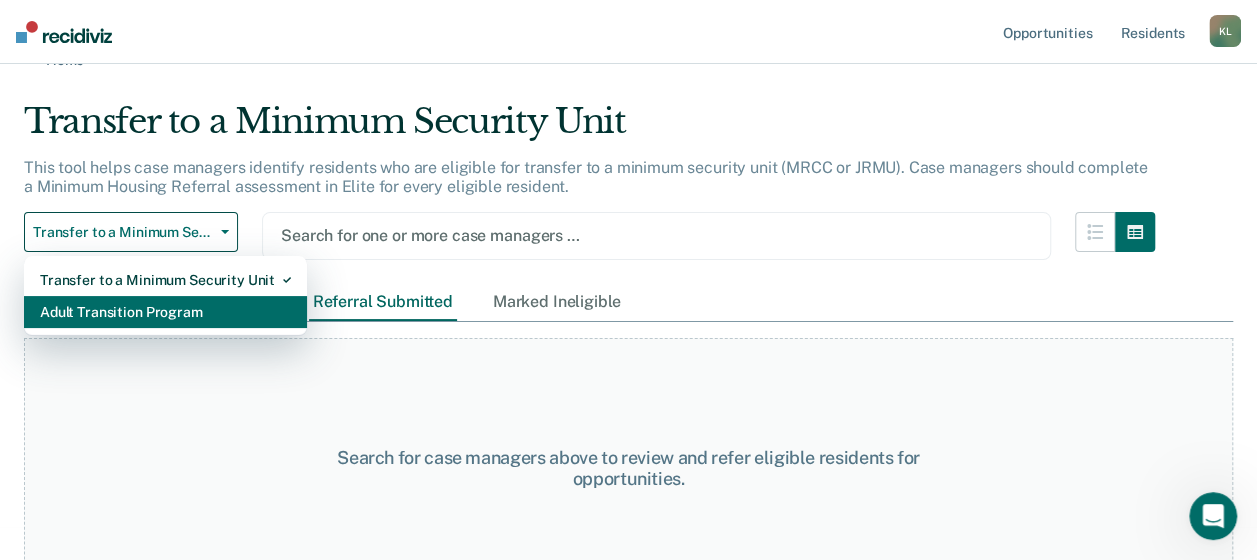 click on "Adult Transition Program" at bounding box center [165, 312] 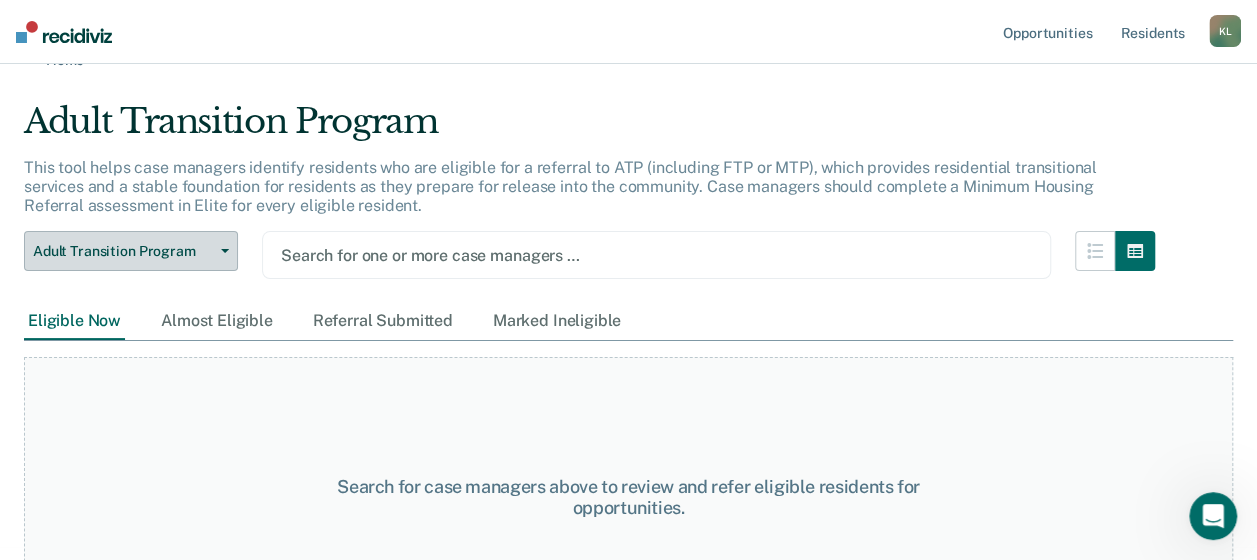 scroll, scrollTop: 0, scrollLeft: 0, axis: both 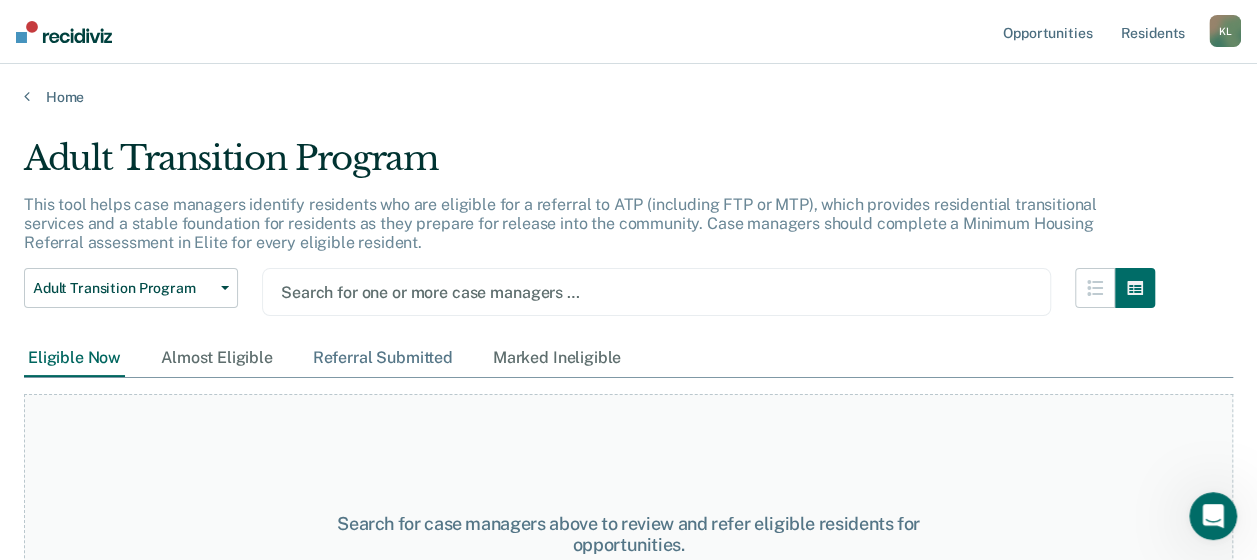 click on "Referral Submitted" at bounding box center (383, 358) 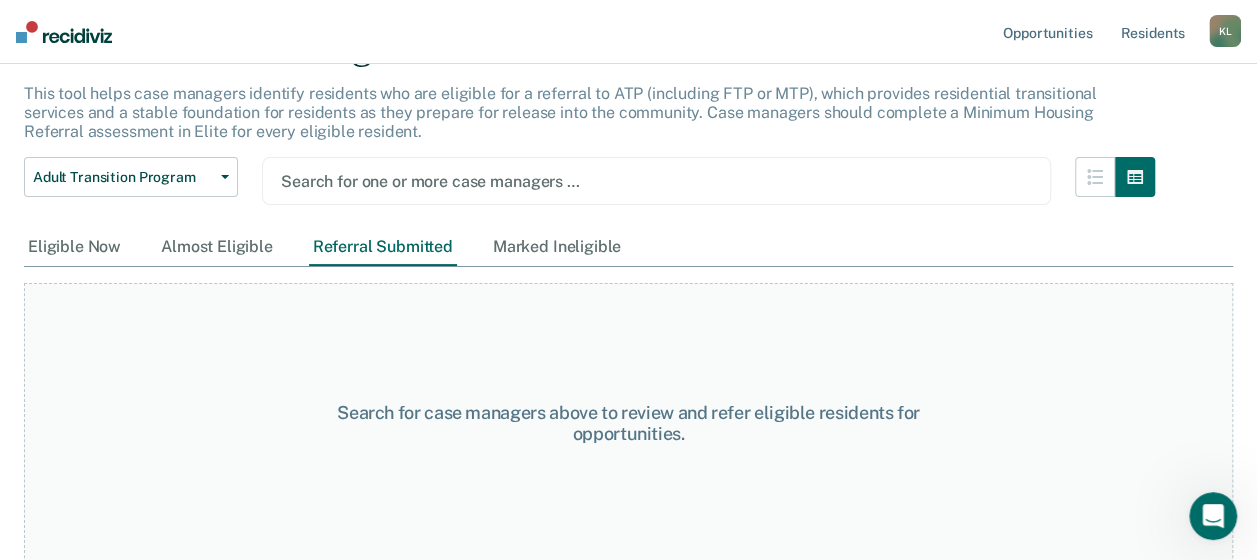 scroll, scrollTop: 112, scrollLeft: 0, axis: vertical 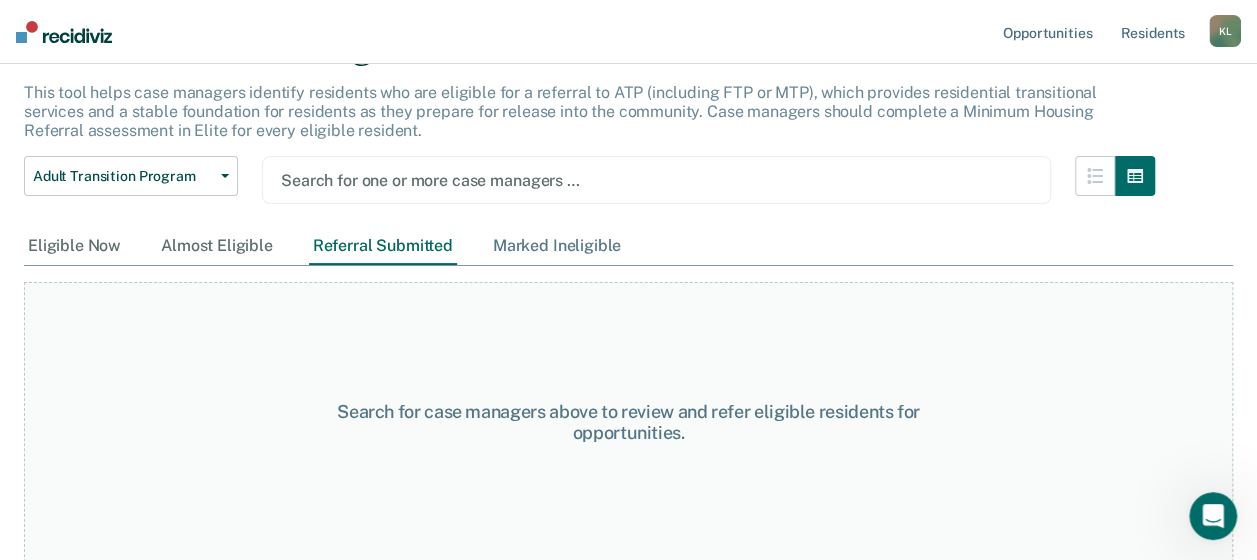 click on "Marked Ineligible" at bounding box center (557, 246) 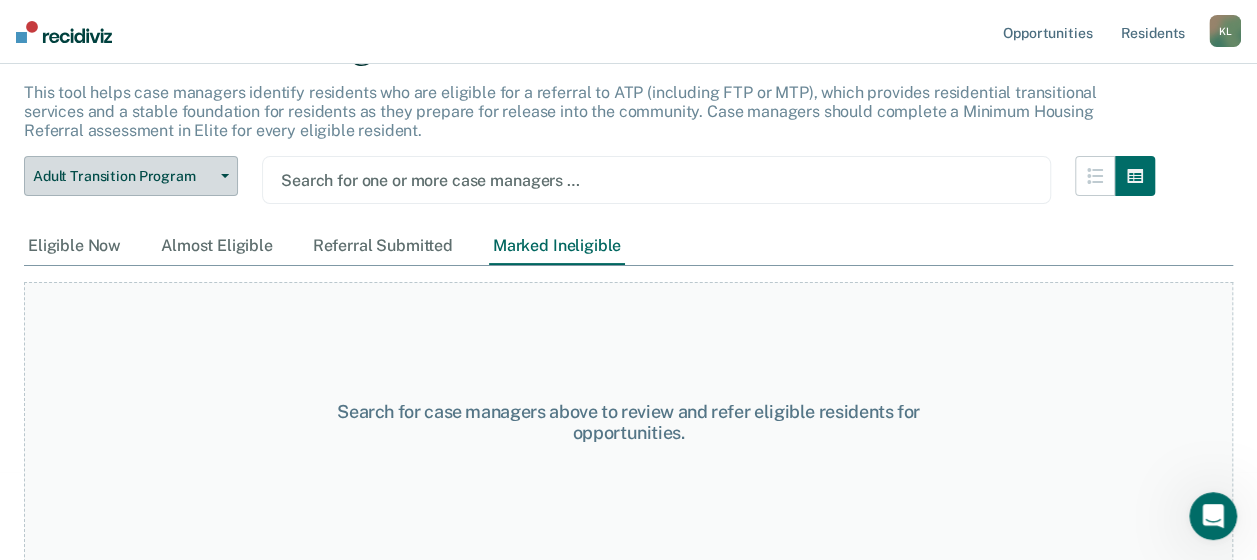 click on "Adult Transition Program" at bounding box center (131, 176) 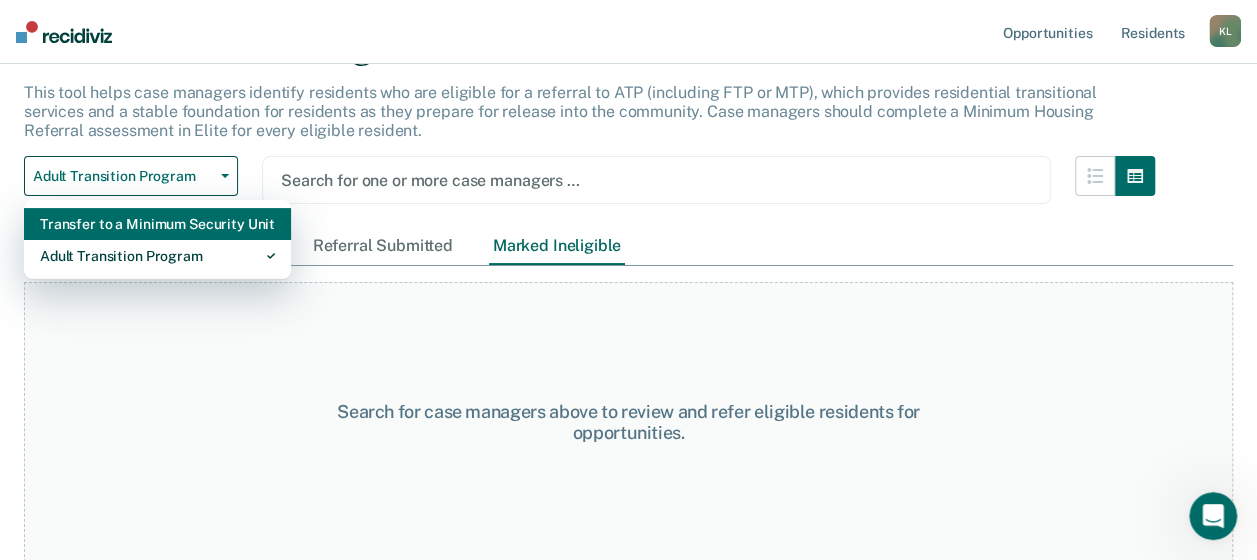 click on "Transfer to a Minimum Security Unit" at bounding box center [157, 224] 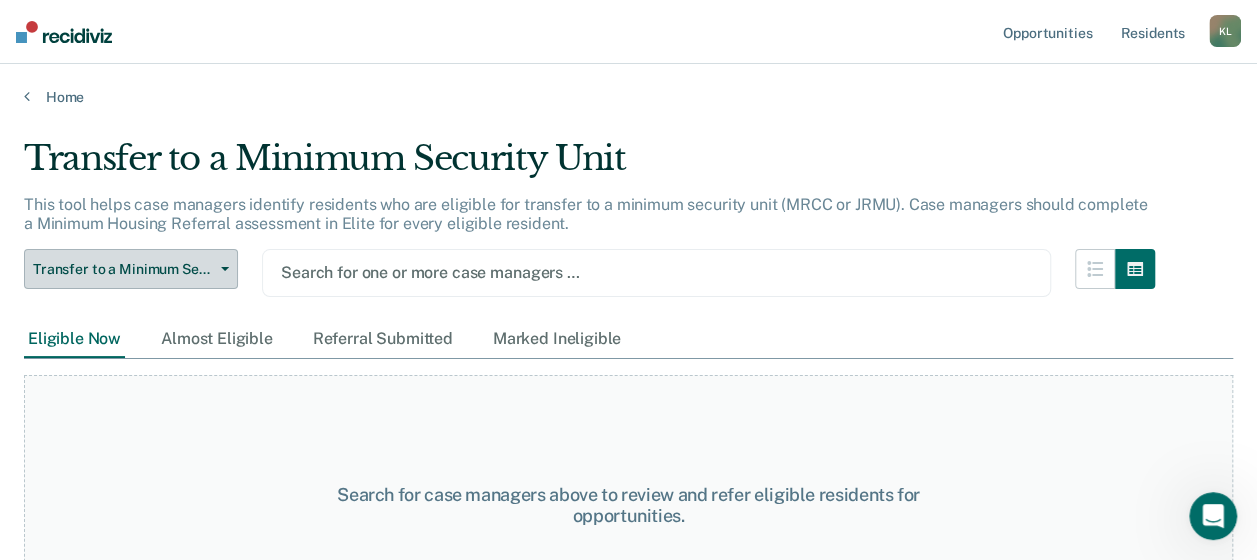 scroll, scrollTop: 0, scrollLeft: 0, axis: both 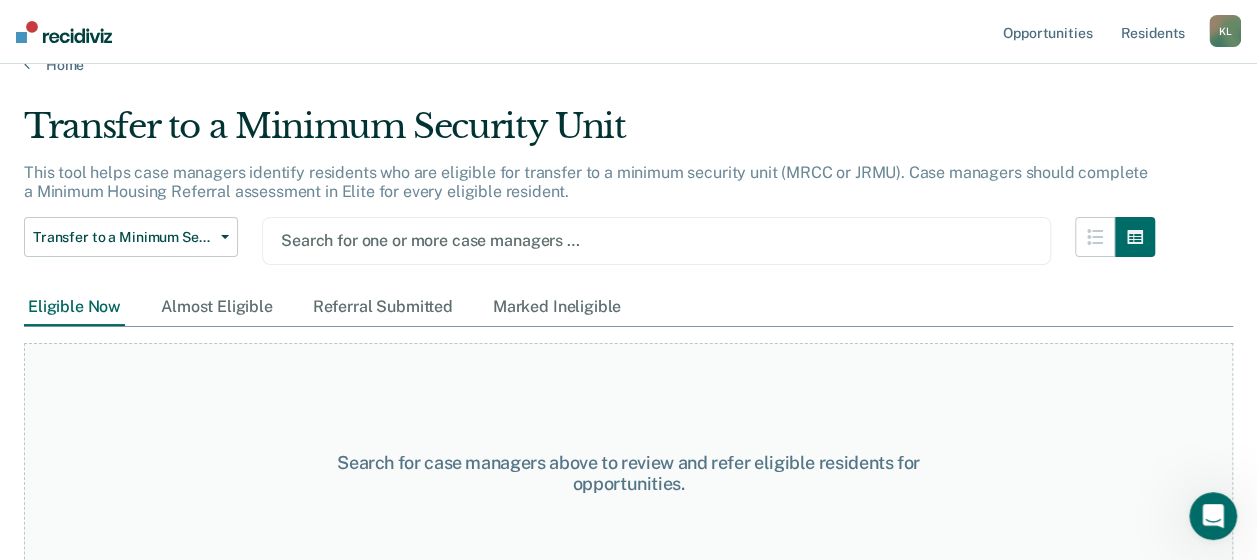 click on "Search for one or more case managers …" at bounding box center [656, 241] 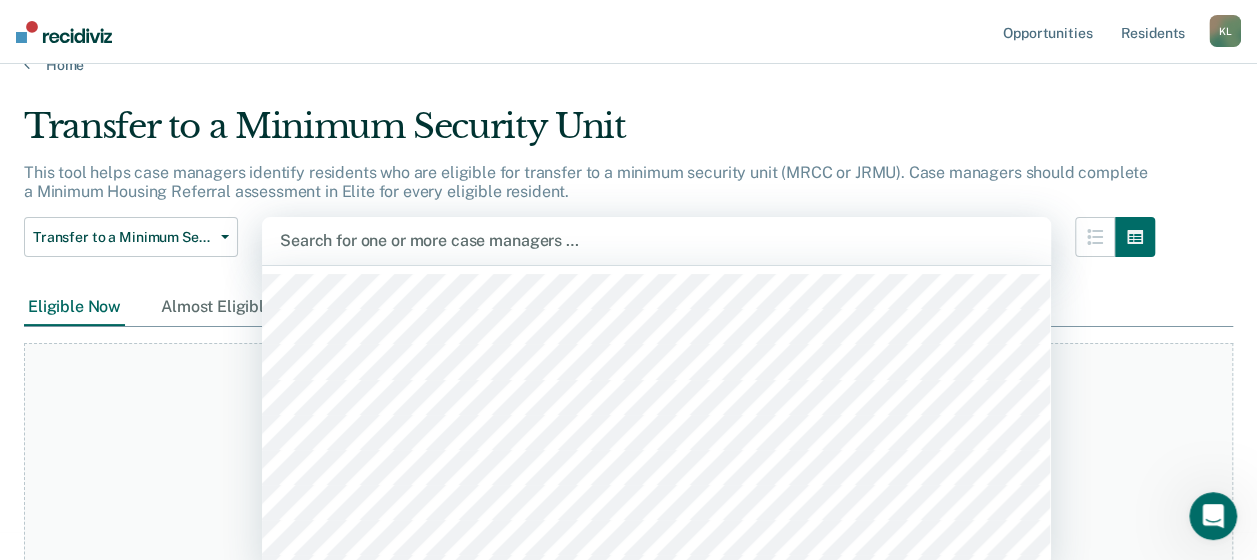 scroll, scrollTop: 37, scrollLeft: 0, axis: vertical 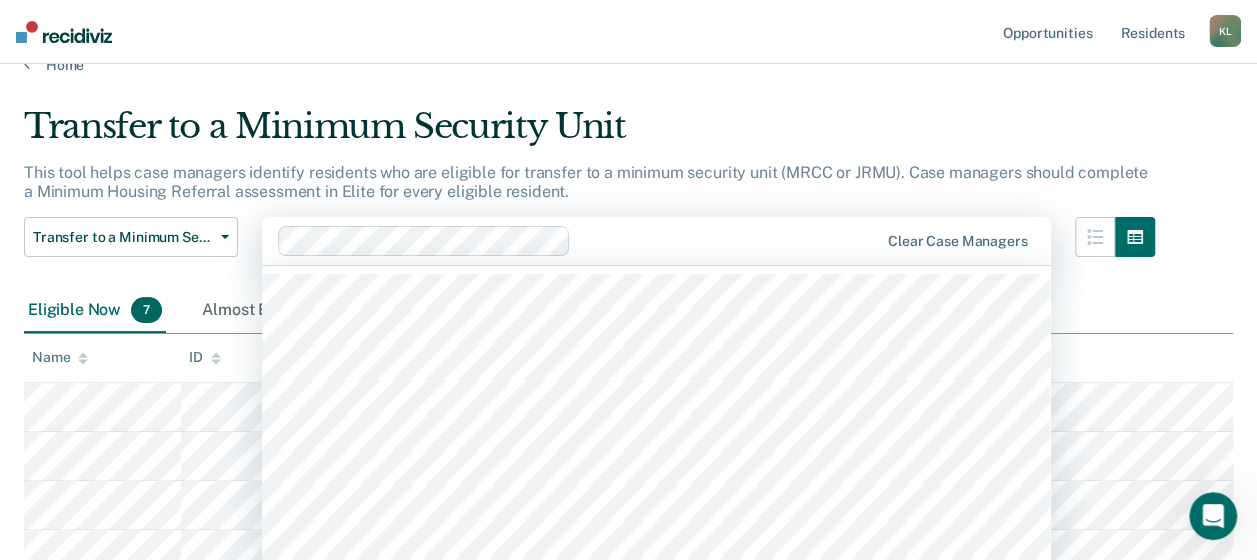 click on "option [COUNTY] Jail 2 ([STATE], [COUNTY] And Hactc), selected. 40 results available. Use Up and Down to choose options, press Enter to select the currently focused option, press Escape to exit the menu, press Tab to select the option and exit the menu. Clear   case managers" at bounding box center [656, 241] 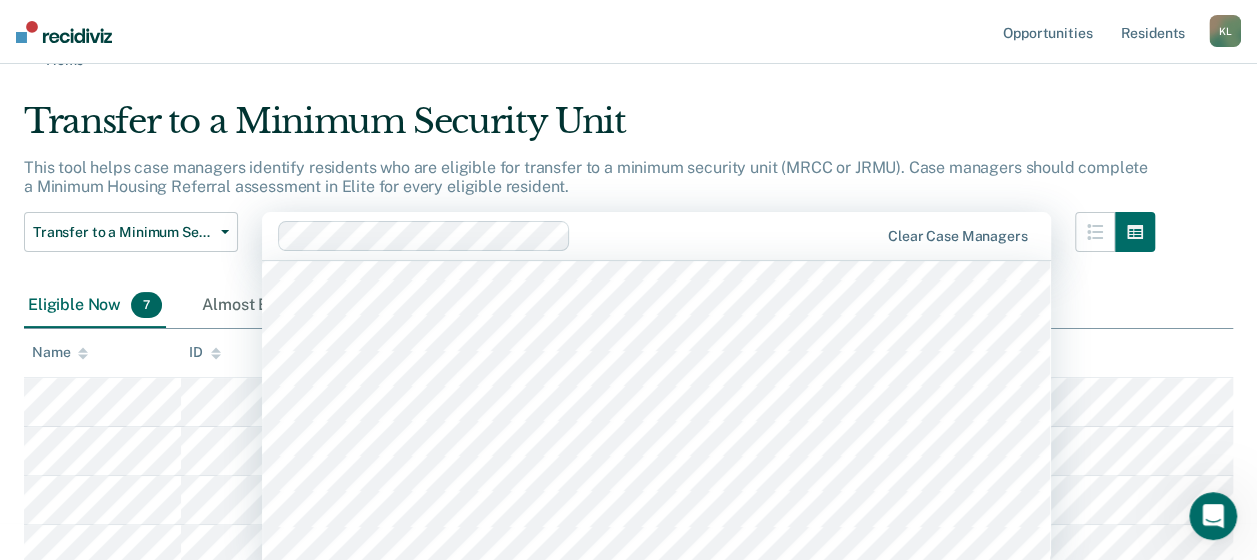 scroll, scrollTop: 1000, scrollLeft: 0, axis: vertical 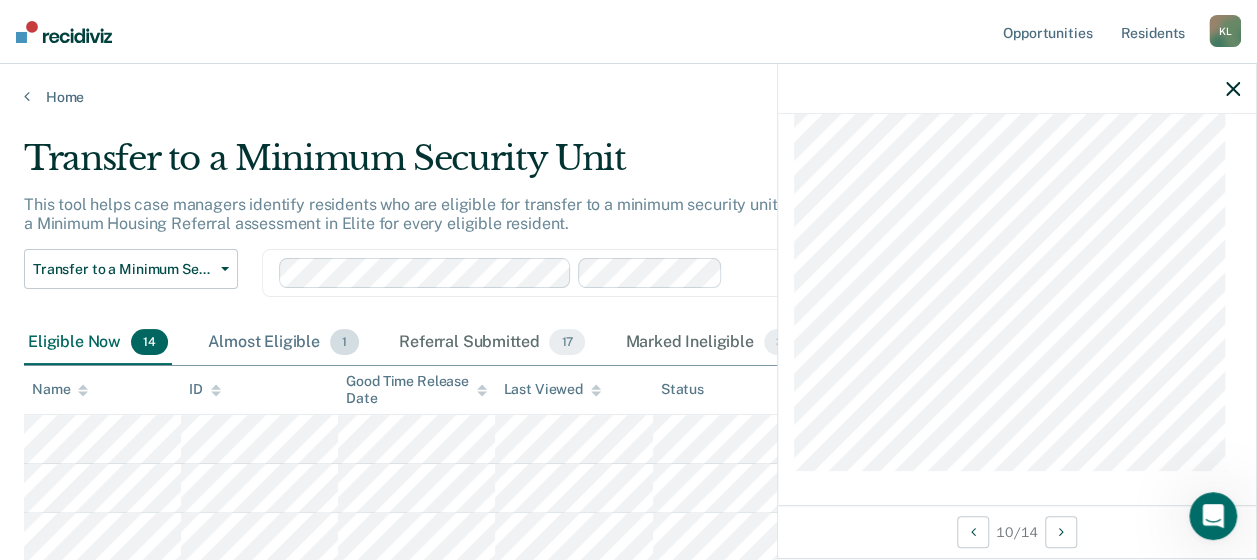 click on "Almost Eligible 1" at bounding box center (283, 343) 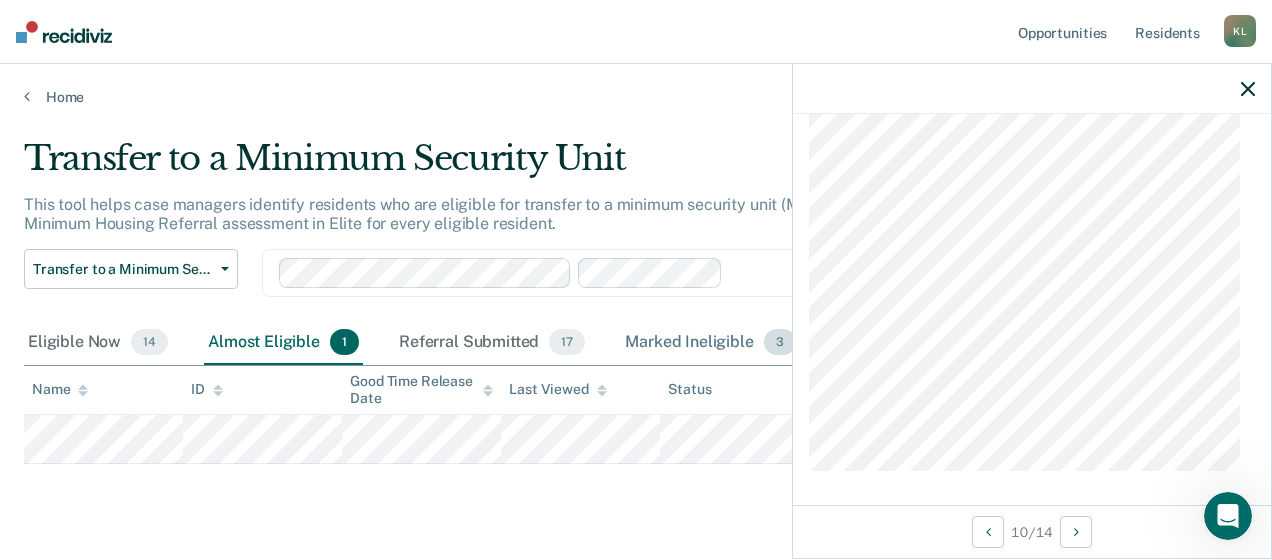 click on "Marked Ineligible 3" at bounding box center [710, 343] 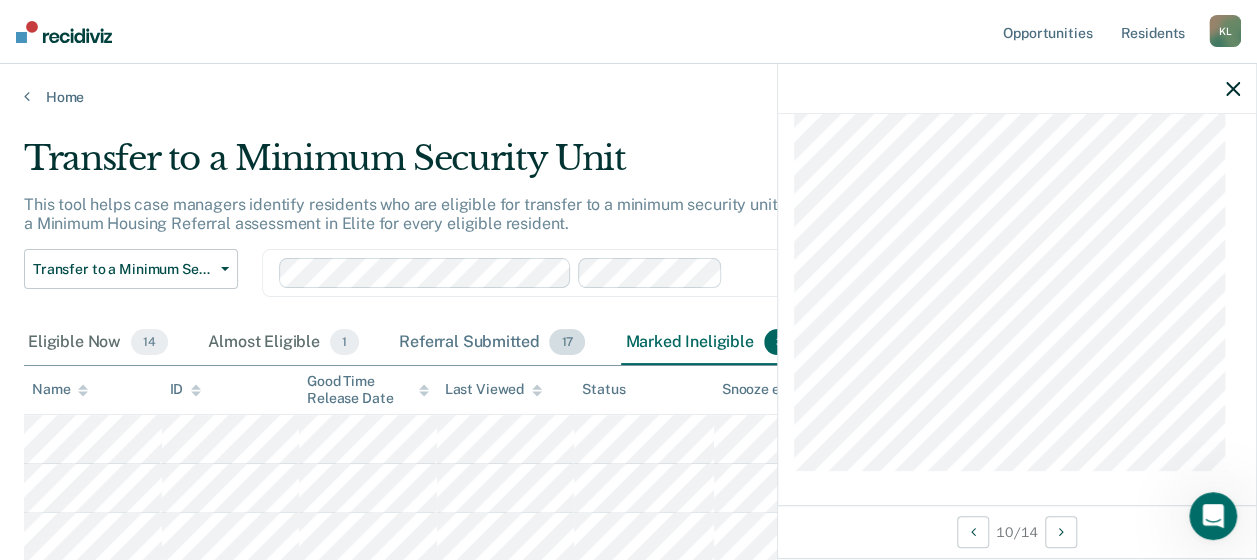 click on "Referral Submitted 17" at bounding box center [492, 343] 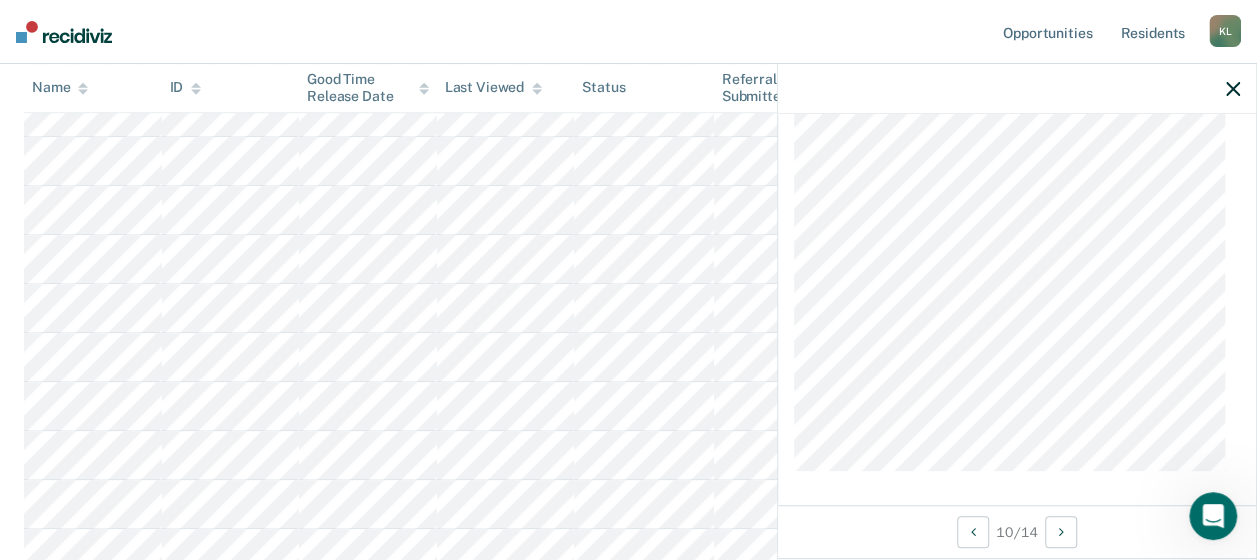 scroll, scrollTop: 686, scrollLeft: 0, axis: vertical 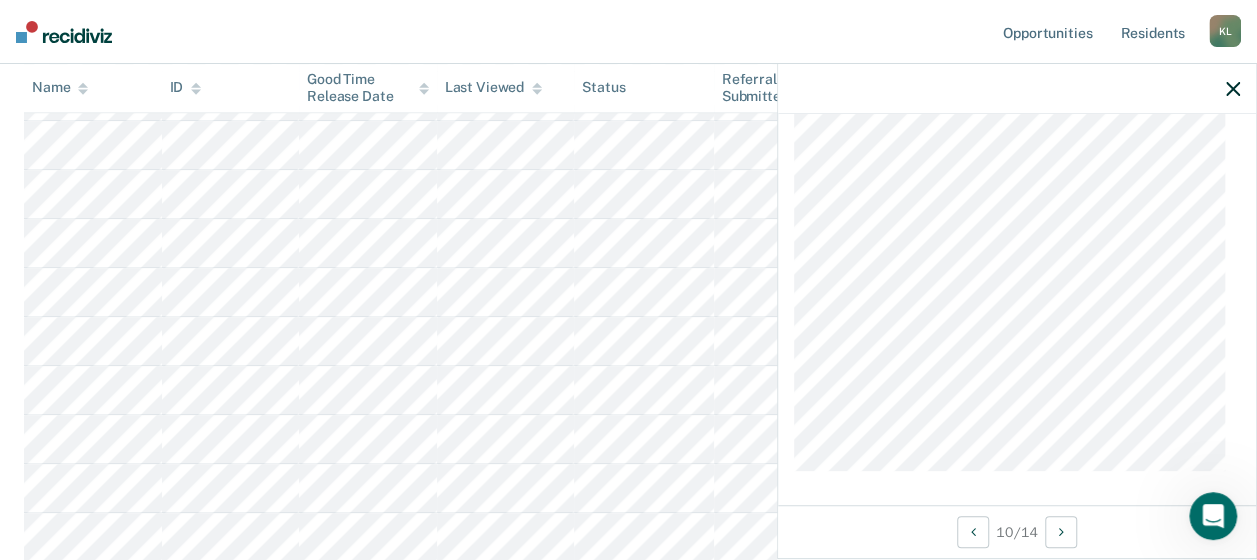click 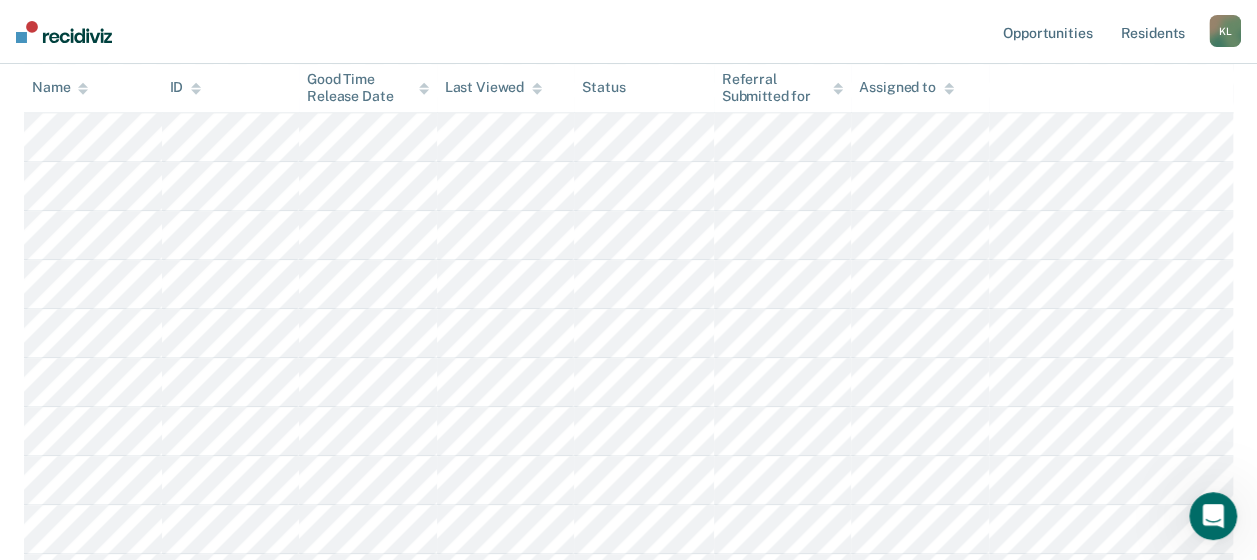 scroll, scrollTop: 686, scrollLeft: 0, axis: vertical 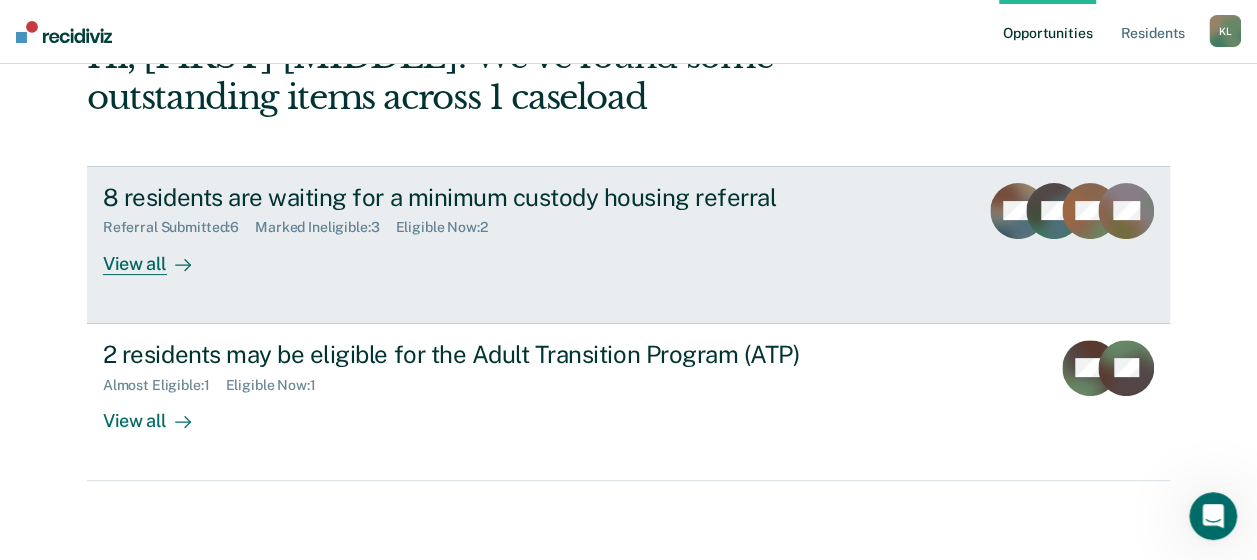 click on "View all" at bounding box center [159, 255] 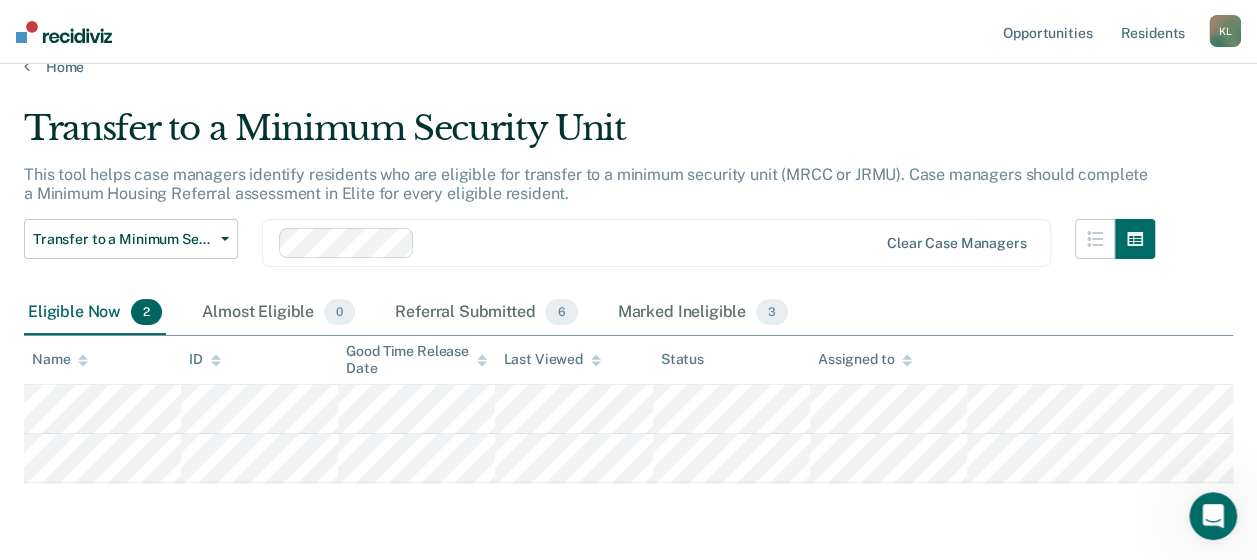 scroll, scrollTop: 0, scrollLeft: 0, axis: both 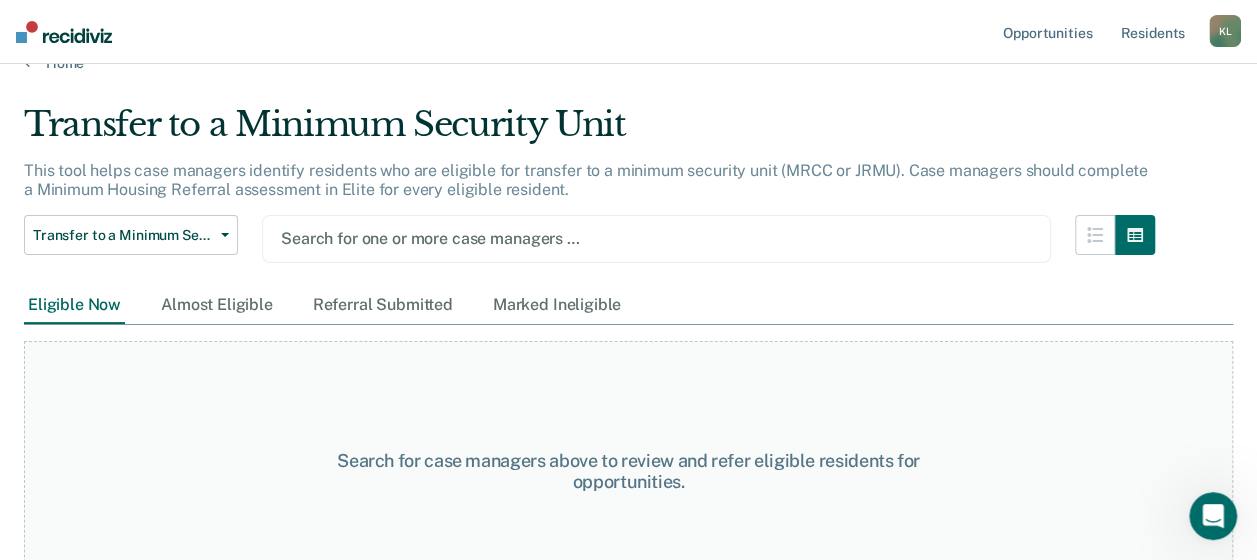 click on "Search for one or more case managers …" at bounding box center [656, 239] 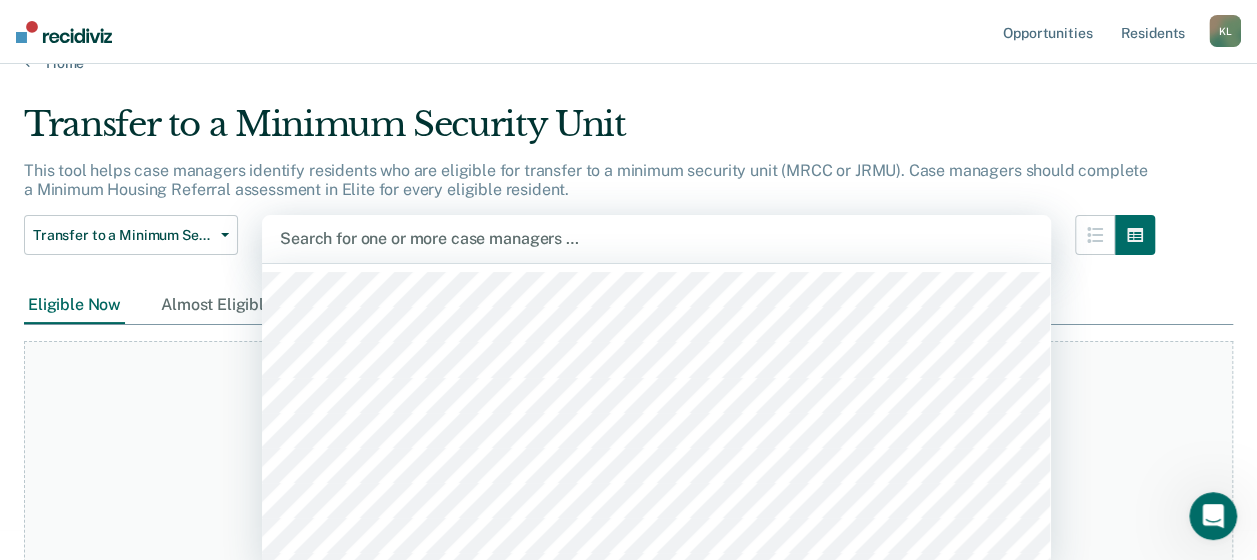 scroll, scrollTop: 37, scrollLeft: 0, axis: vertical 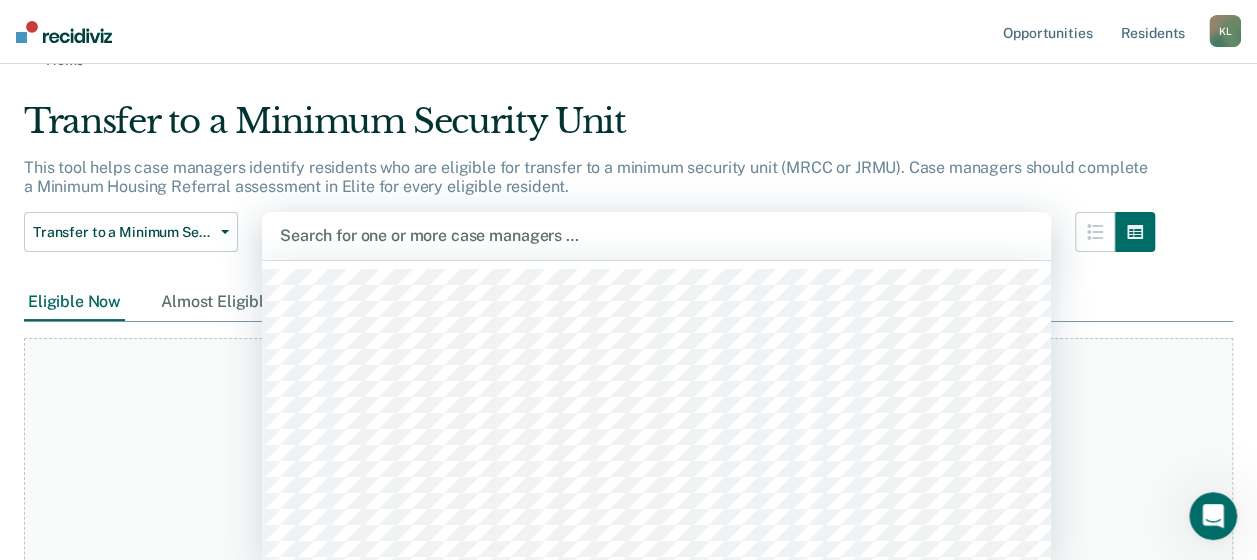 click at bounding box center [656, 235] 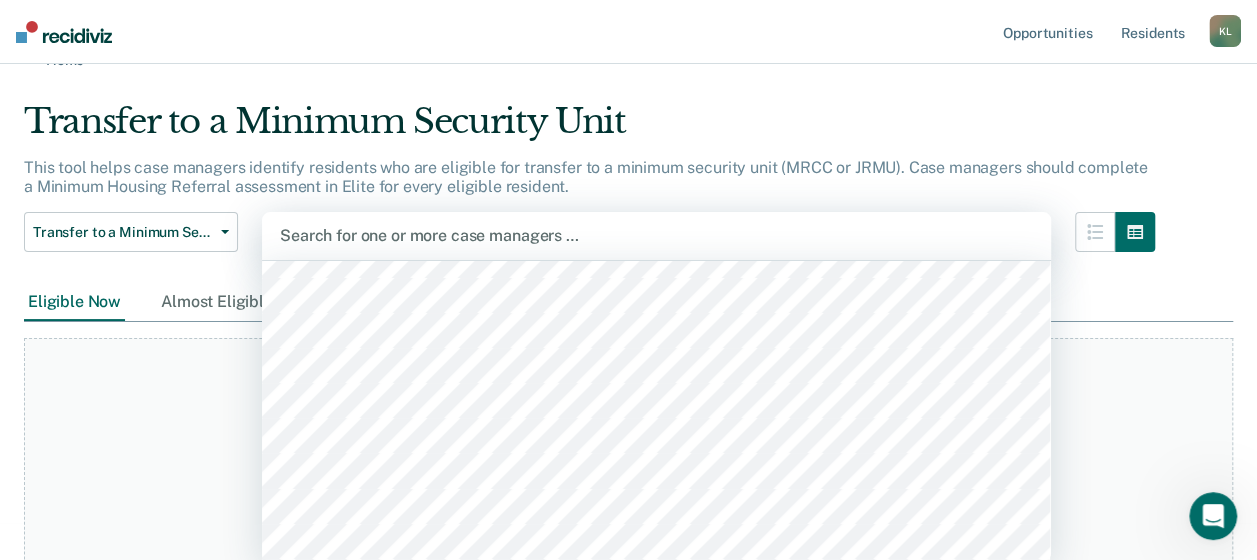 scroll, scrollTop: 700, scrollLeft: 0, axis: vertical 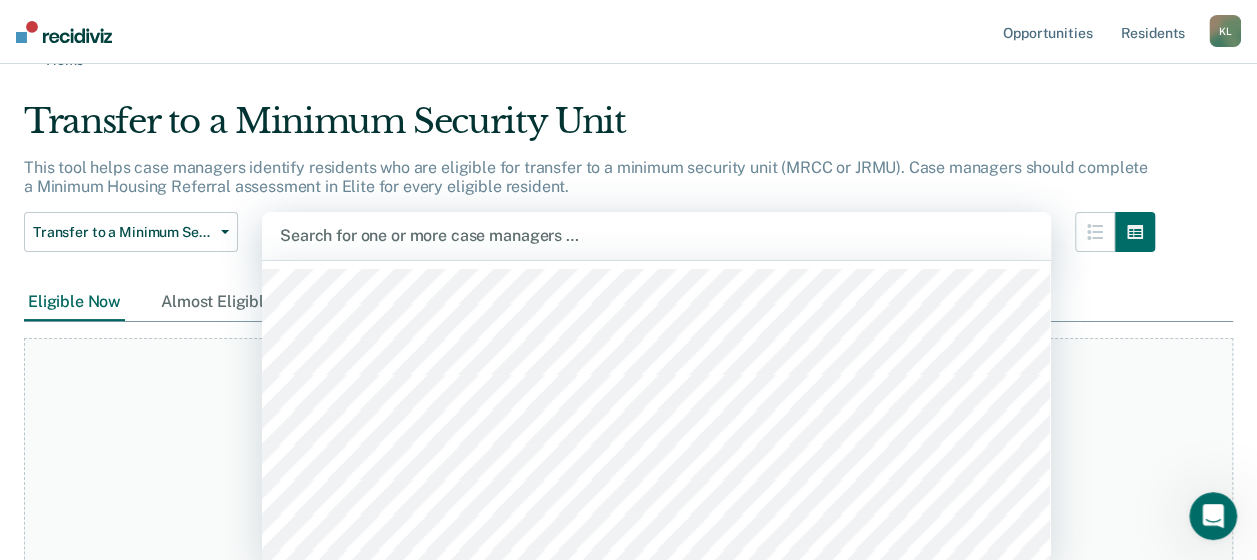 click at bounding box center [656, 235] 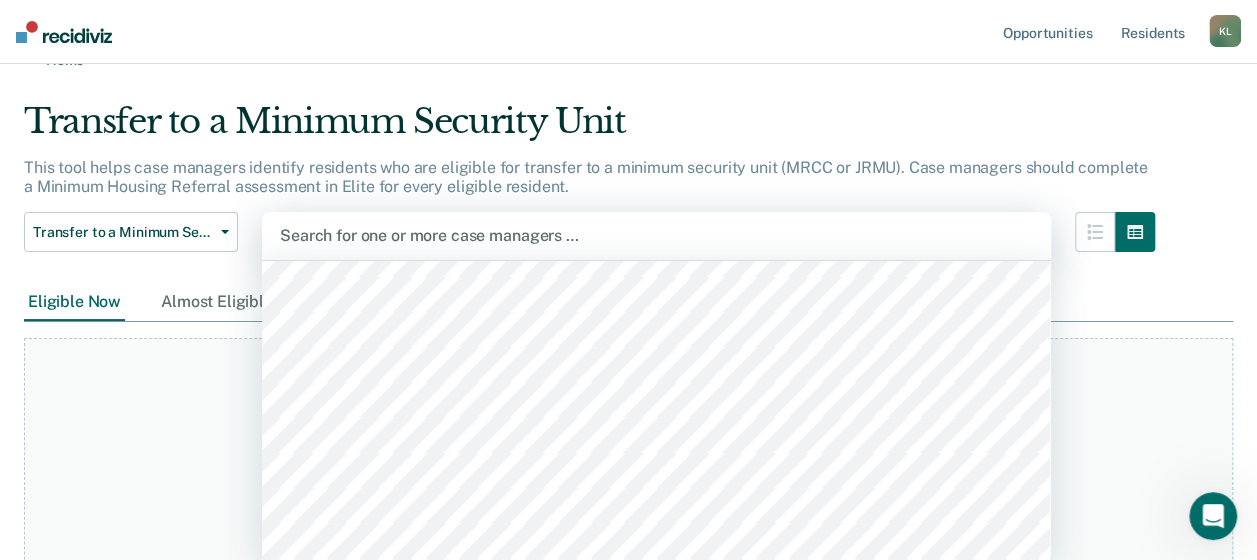 scroll, scrollTop: 900, scrollLeft: 0, axis: vertical 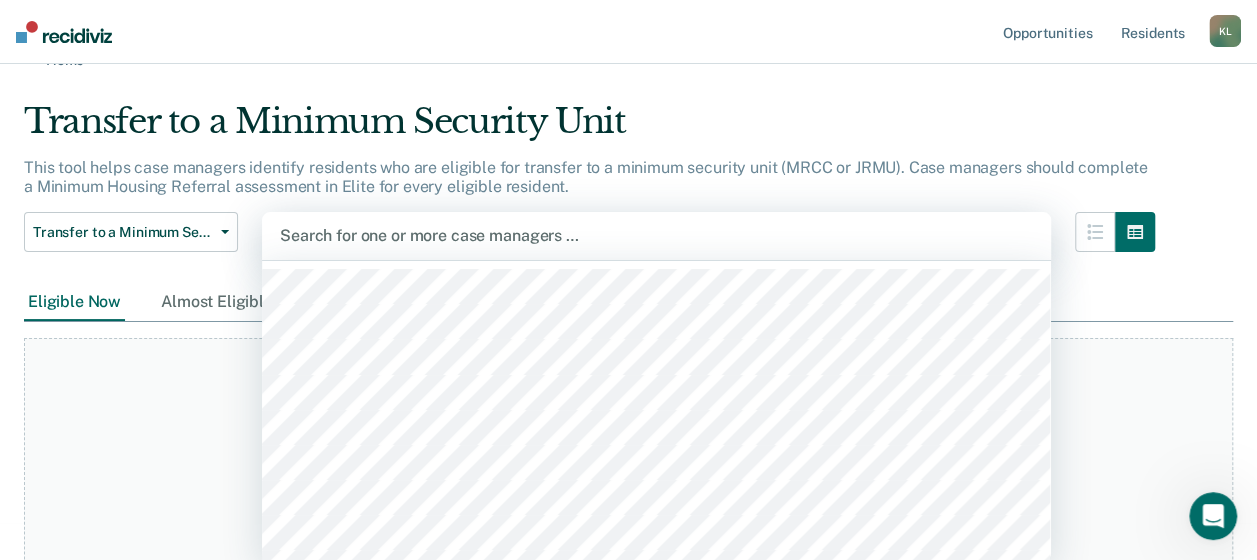 click at bounding box center [656, 235] 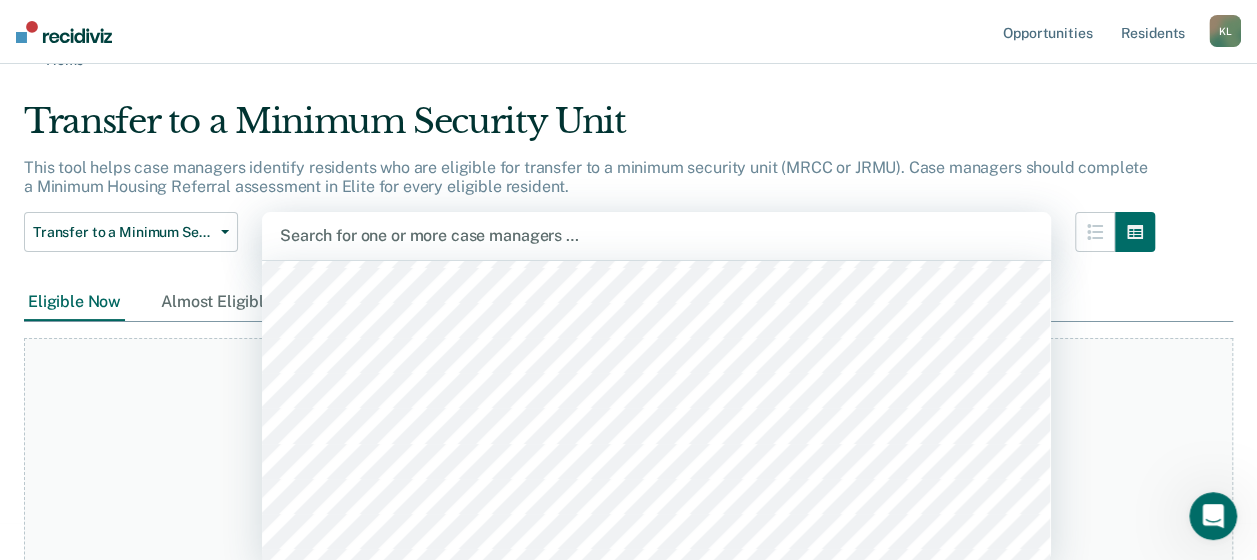 scroll, scrollTop: 859, scrollLeft: 0, axis: vertical 